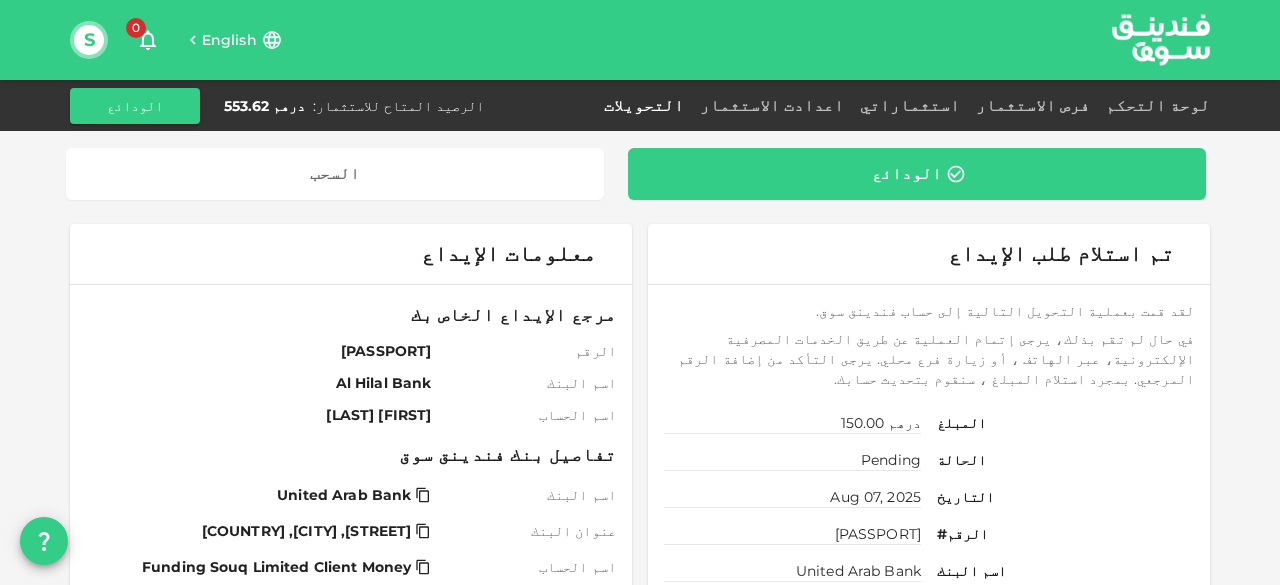 scroll, scrollTop: 0, scrollLeft: 0, axis: both 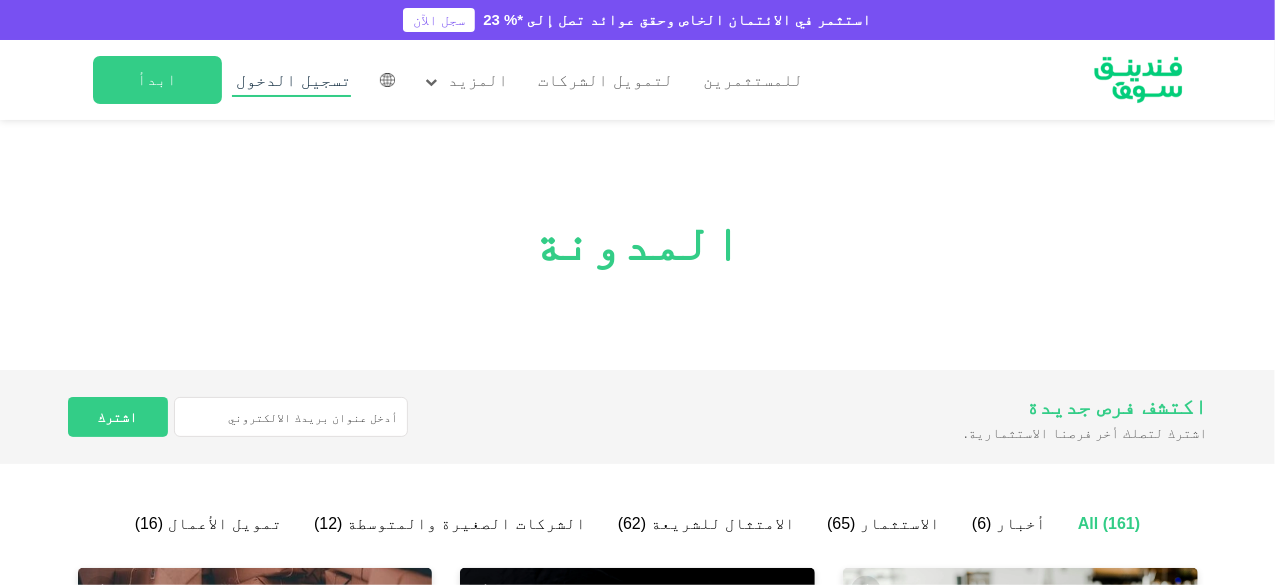 click on "تسجيل الدخول" at bounding box center [294, 80] 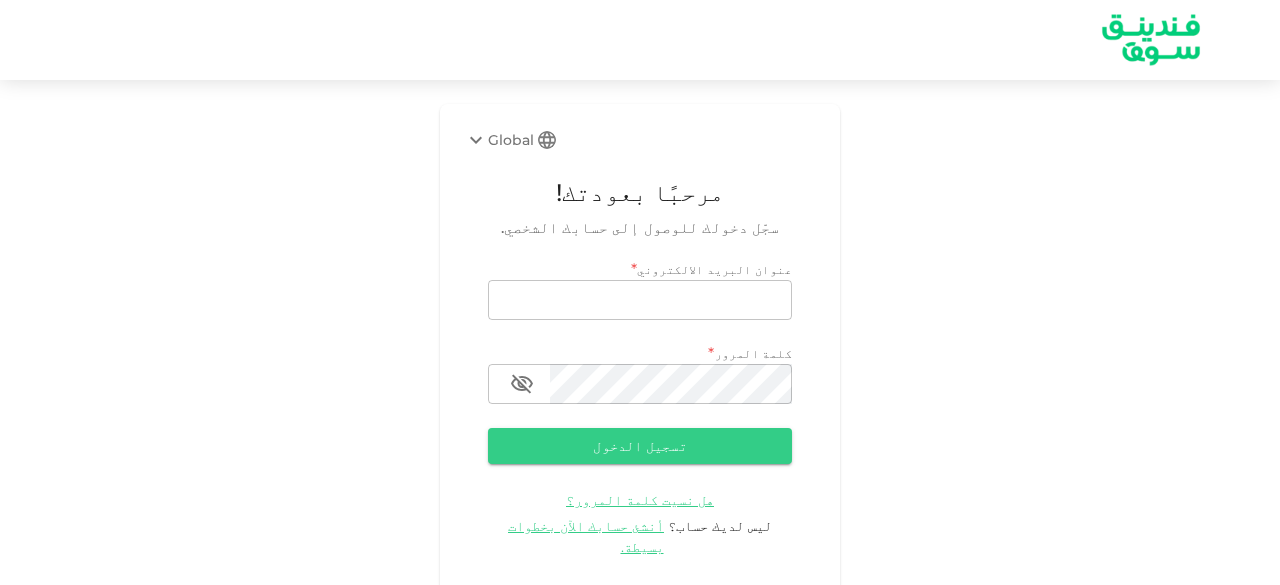 scroll, scrollTop: 0, scrollLeft: 0, axis: both 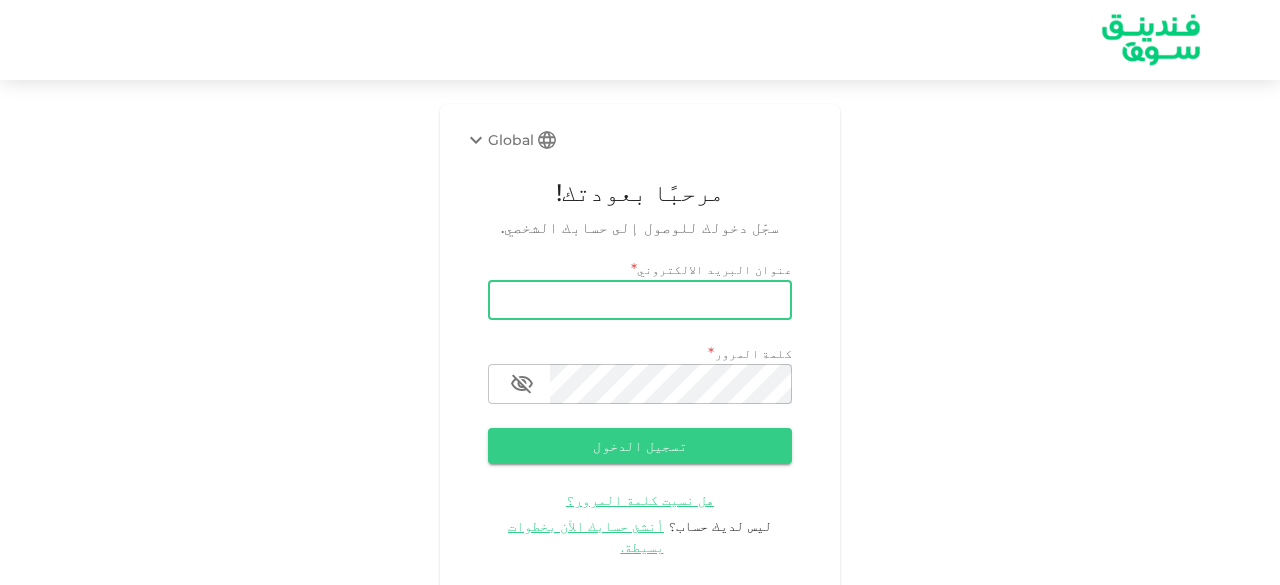 click on "email" at bounding box center (640, 300) 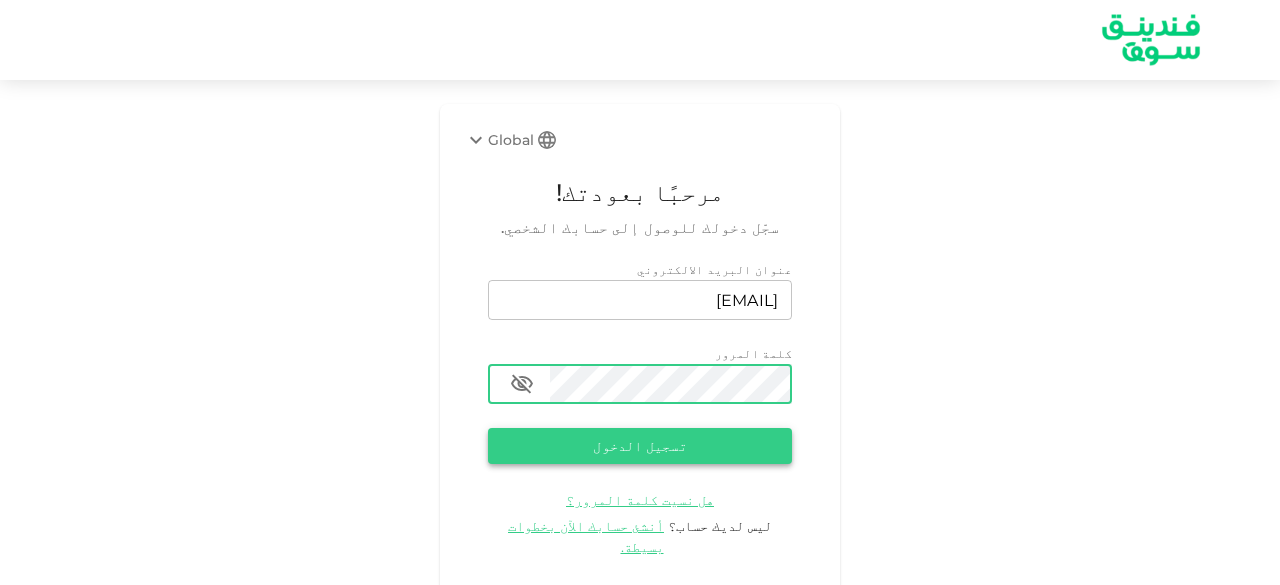 click on "تسجيل الدخول" at bounding box center (640, 446) 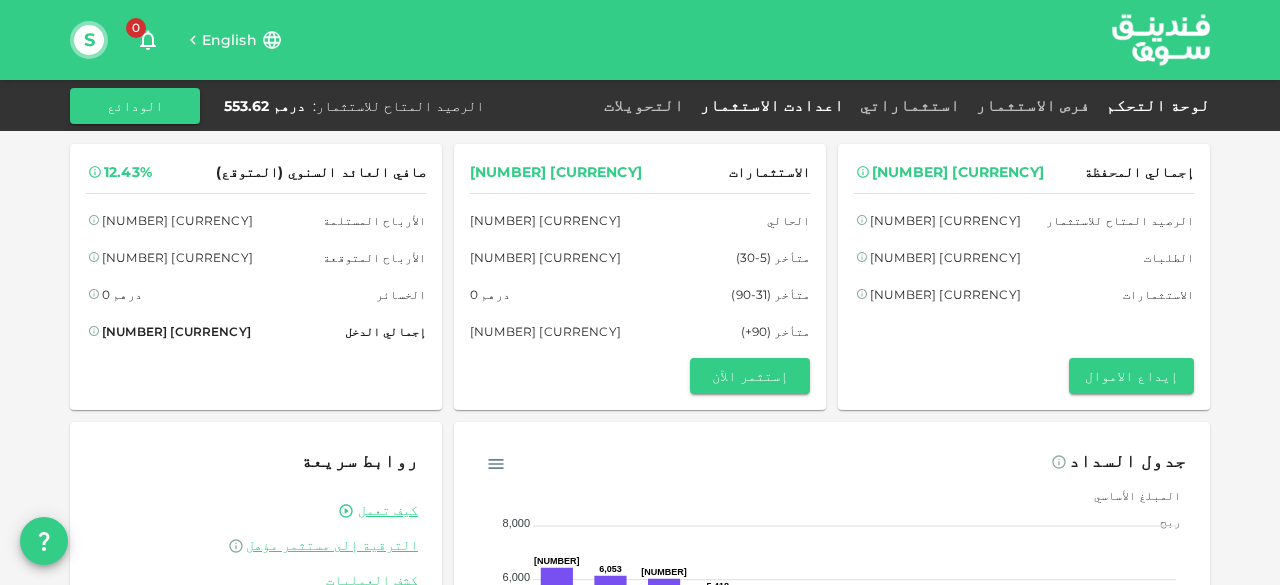 click on "اعدادت الاستثمار" at bounding box center (772, 105) 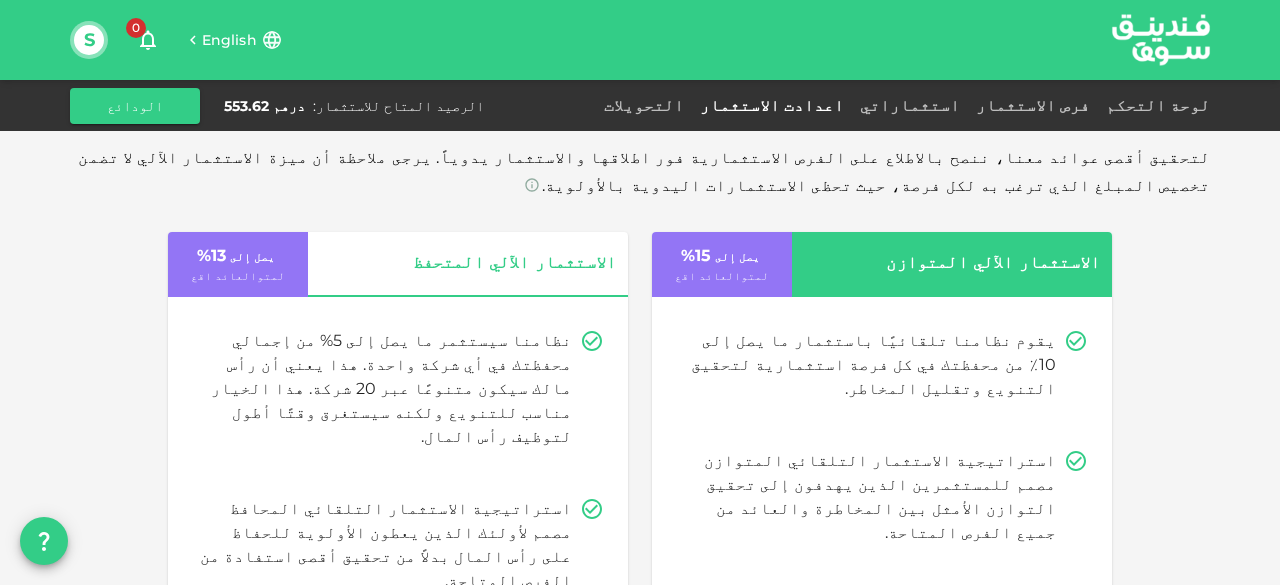 click on "لتحقيق أقصى عوائد معنا، ننصح بالاطلاع على الفرص الاستثمارية فور اطلاقها والاستثمار يدوياً. يرجى ملاحظة أن ميزة الاستثمار الآلي لا تضمن تخصيص المبلغ الذي ترغب به لكل فرصة، حيث تحظى الاستثمارات اليدوية بالأولوية.   الاستثمار الآلي المتوازن يصل إلى [PERCENTAGE] لمتوالعائد اقع يقوم نظامنا تلقائيًا باستثمار ما يصل إلى [PERCENTAGE] من محفظتك في كل فرصة استثمارية لتحقيق التنويع وتقليل المخاطر. استراتيجية الاستثمار التلقائي المتوازن مصمم للمستثمرين الذين يهدفون إلى تحقيق التوازن الأمثل بين المخاطرة والعائد من جميع الفرص المتاحة.   مفعل   الاستثمار الآلي المتحفظ يصل إلى [PERCENTAGE] تفعيل" at bounding box center (640, 510) 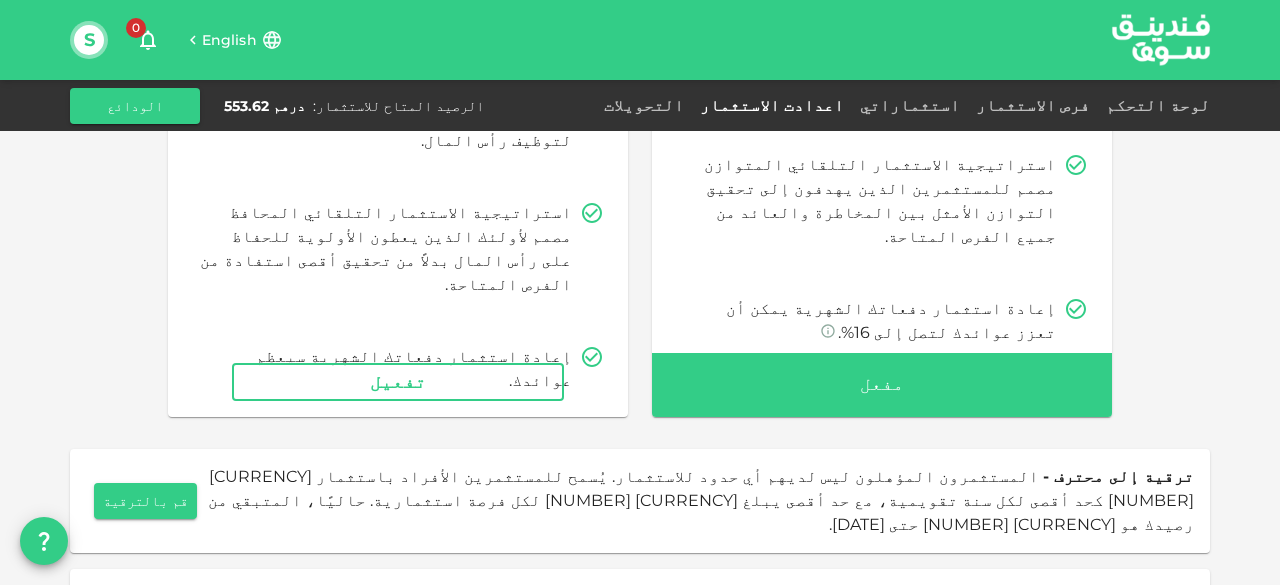 scroll, scrollTop: 356, scrollLeft: 0, axis: vertical 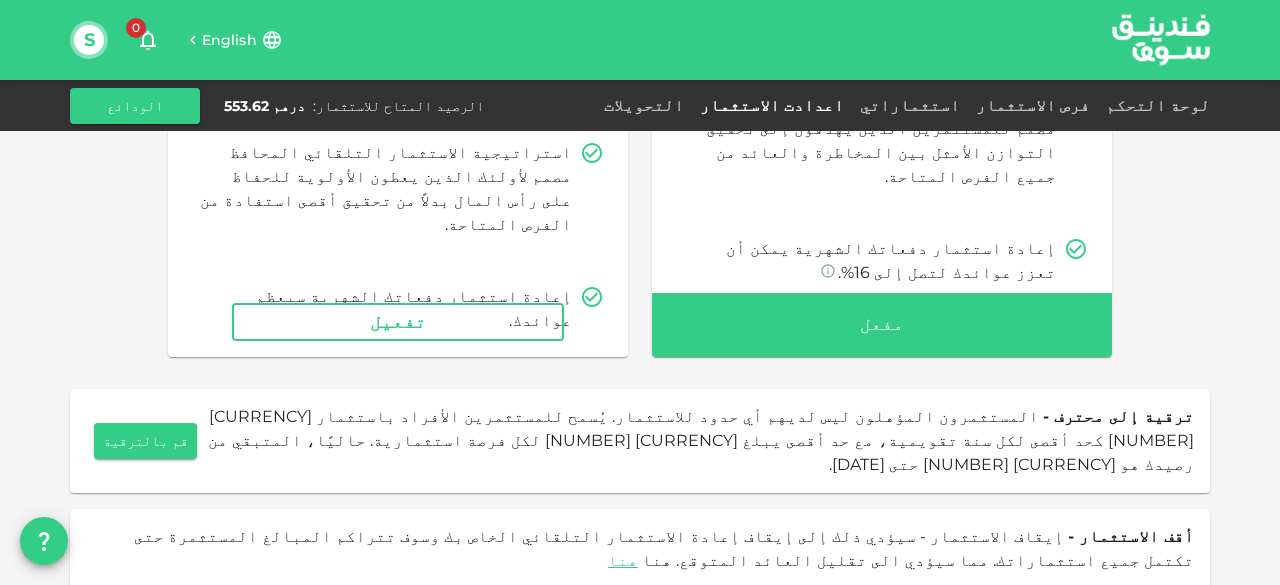 click on "مفعل" at bounding box center [882, 325] 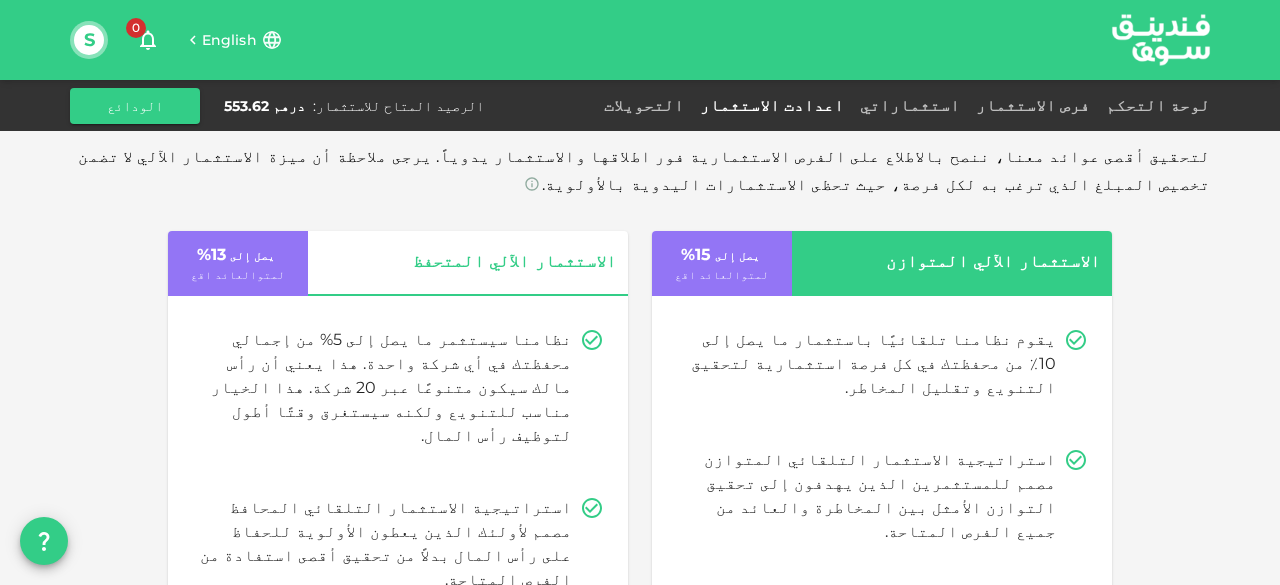 scroll, scrollTop: 0, scrollLeft: 0, axis: both 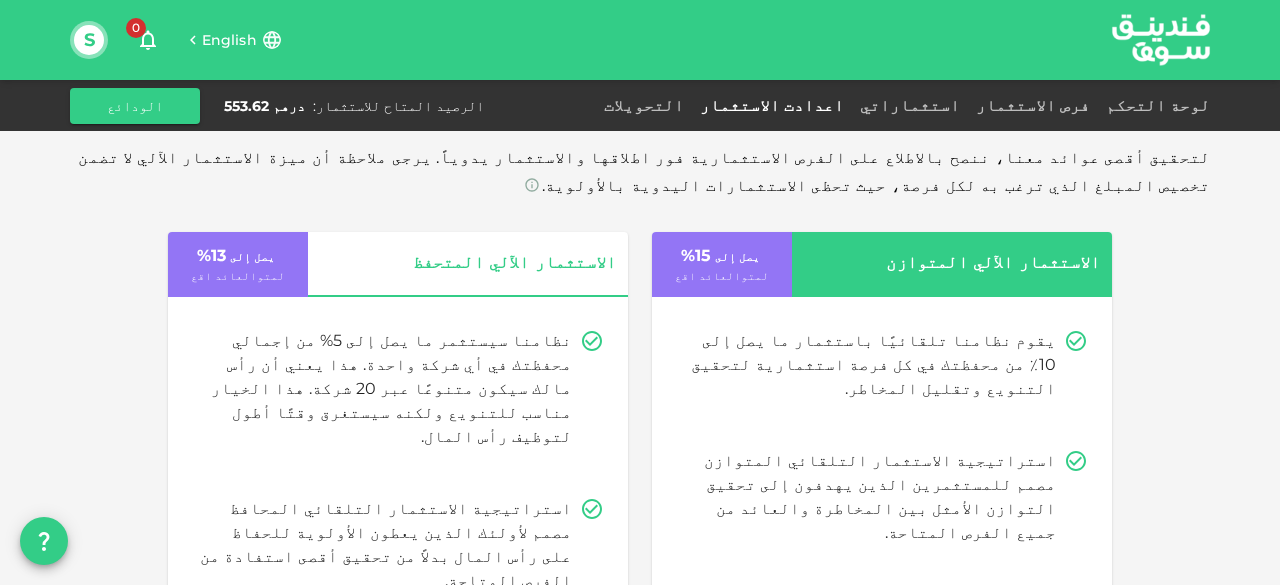 click on "الاستثمار الآلي المتوازن" at bounding box center (965, 263) 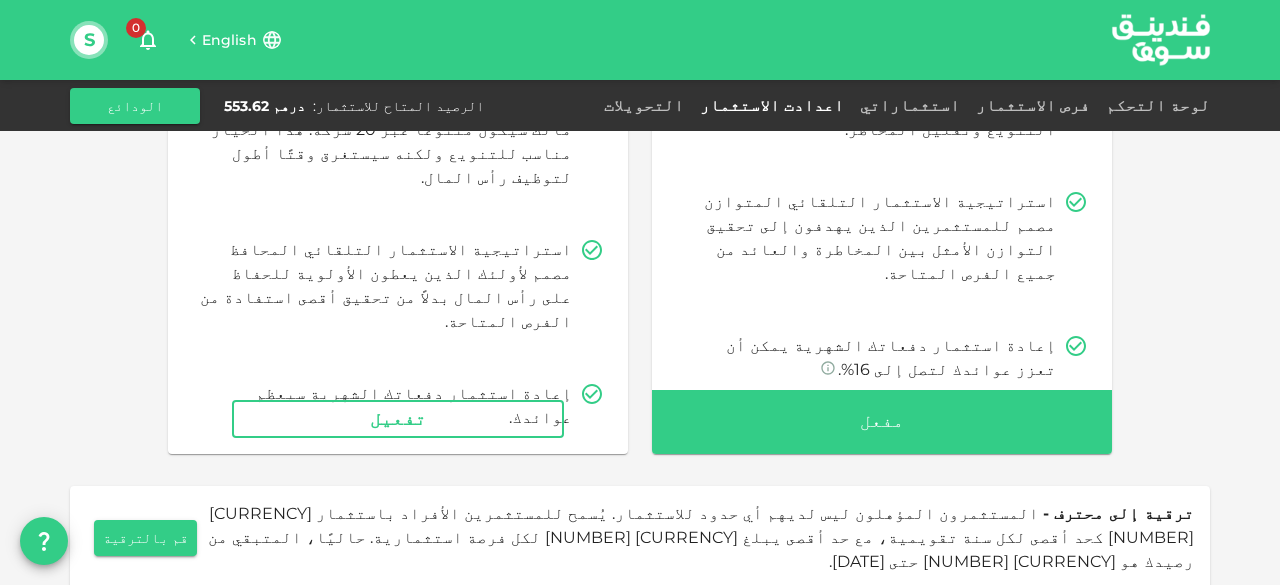 scroll, scrollTop: 356, scrollLeft: 0, axis: vertical 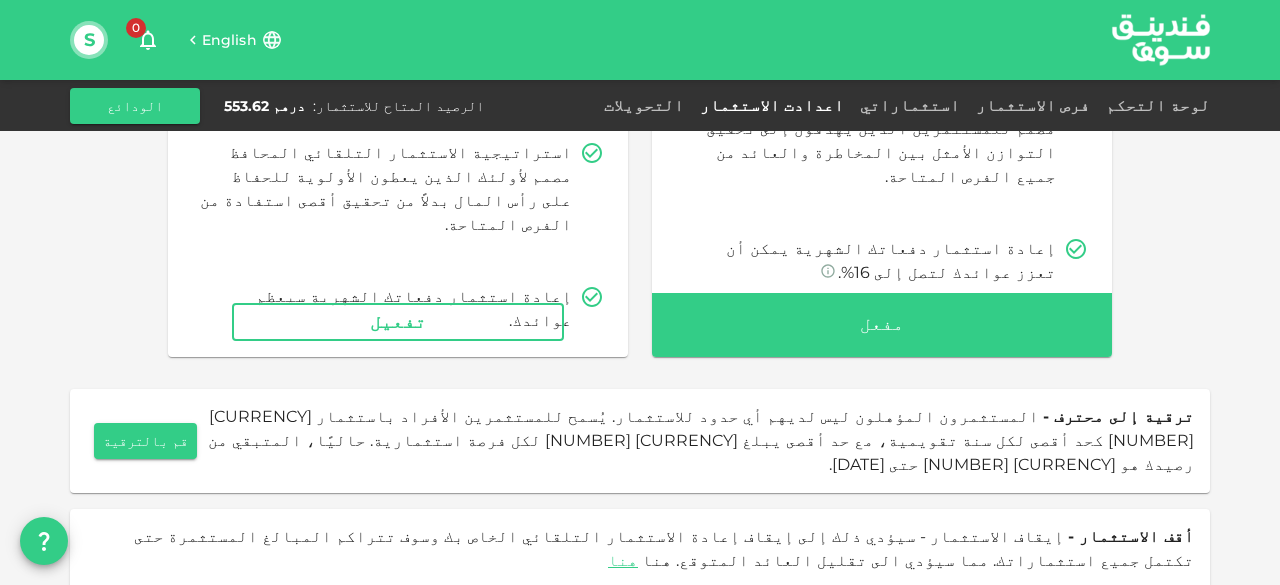 click on "مفعل" at bounding box center (882, 325) 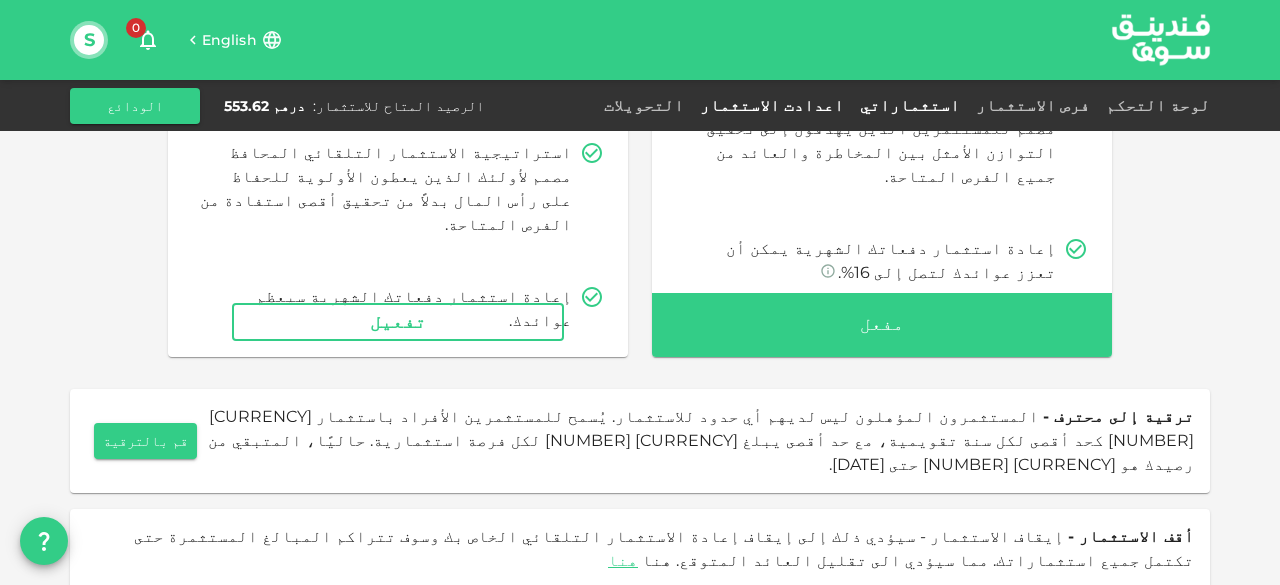 click on "استثماراتي" at bounding box center (910, 105) 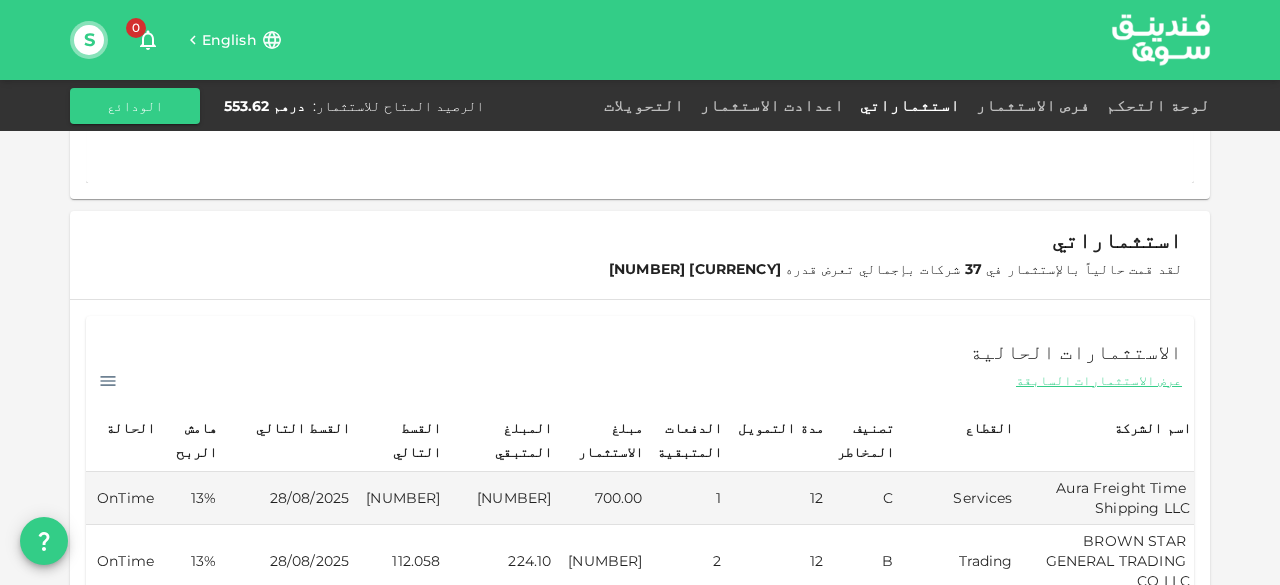 scroll, scrollTop: 418, scrollLeft: 0, axis: vertical 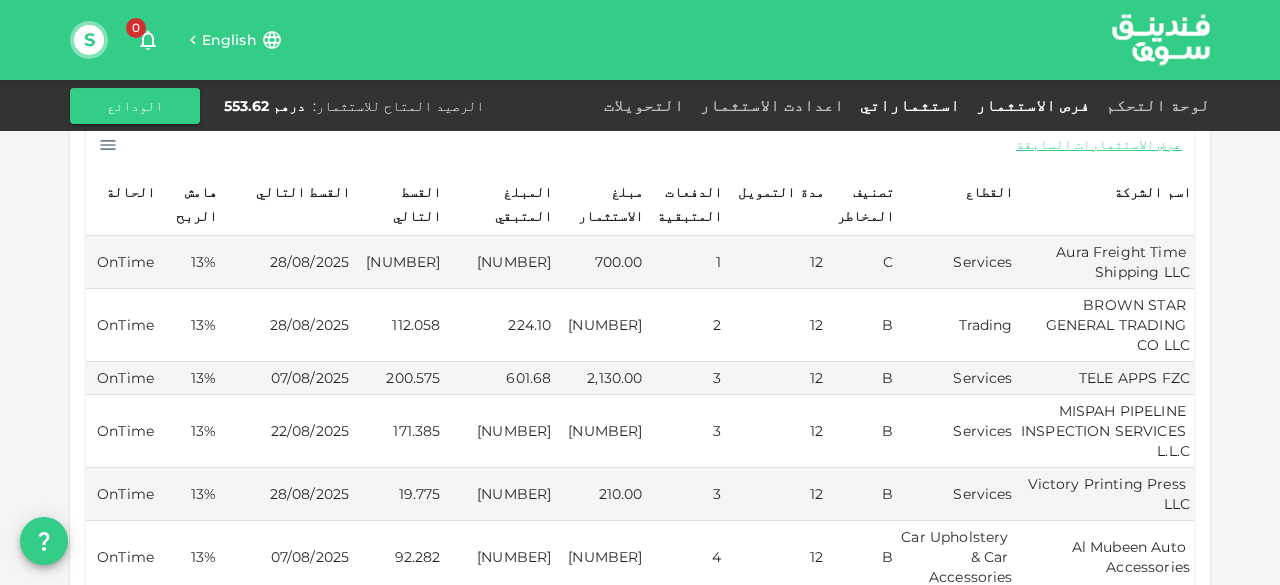 click on "فرص الاستثمار" at bounding box center (1033, 105) 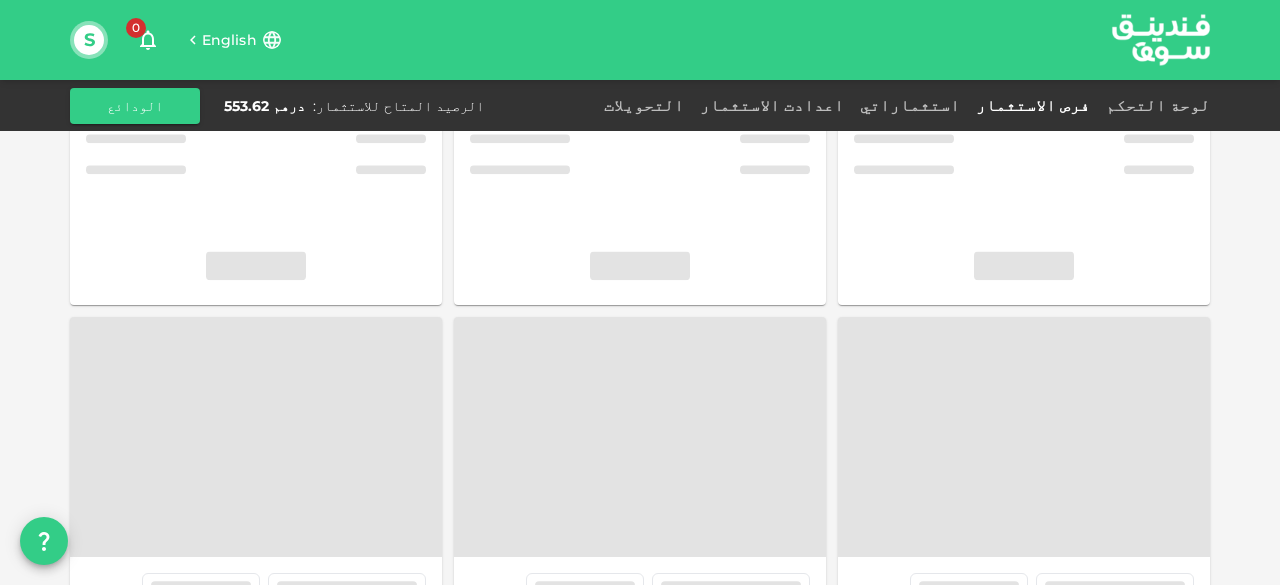 scroll, scrollTop: 0, scrollLeft: 0, axis: both 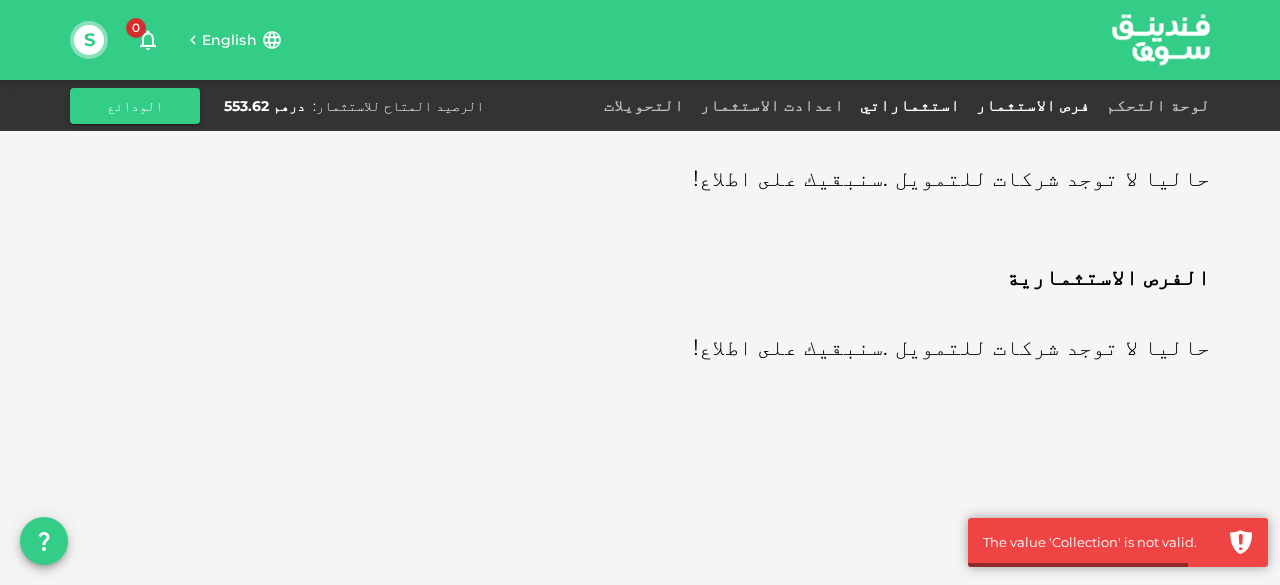 click on "استثماراتي" at bounding box center (910, 105) 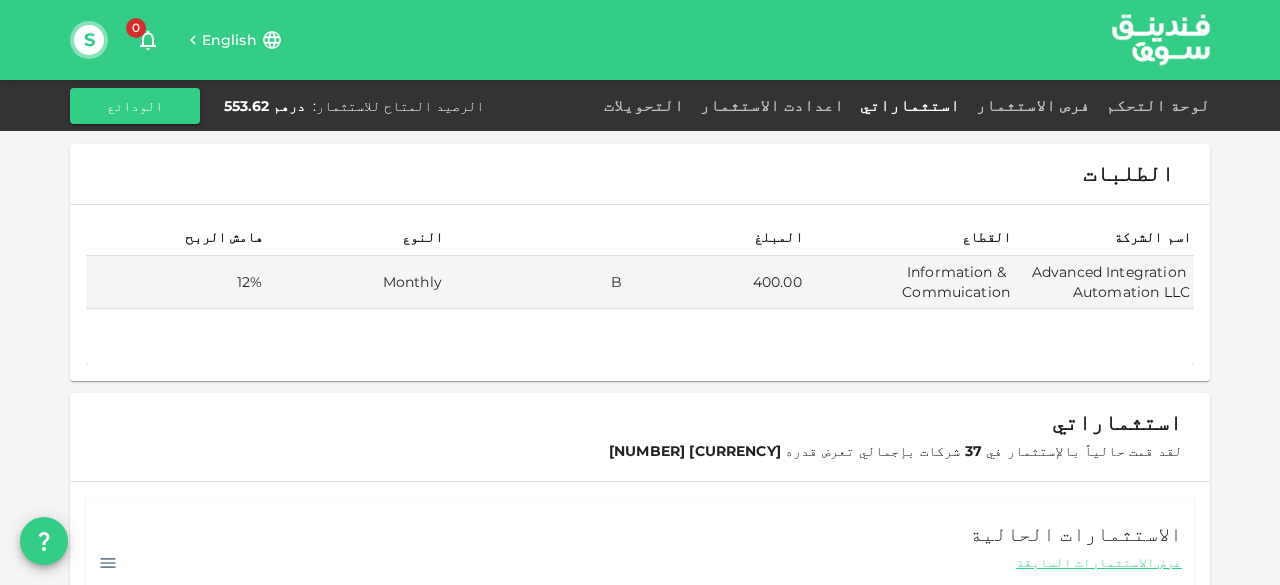 click on "الطلبات اسم الشركة القطاع المبلغ   النوع هامش الربح Advanced Integration Automation LLC Information & Commuication [CURRENCY] [NUMBER] B Monthly [PERCENTAGE]   استثماراتي   لقد قمت حالياً بالإستثمار في    [NUMBER]   شركات بإجمالي تعرض قدره    [CURRENCY] [NUMBER]   الاستثمارات الحالية   عرض الاستثمارات السابقة   اسم الشركة القطاع تصنيف المخاطر مدة التمويل الدفعات المتبقية مبلغ الاستثمار المبلغ المتبقي القسط التالي القسط التالي  هامش الربح الحالة Aura Freight Time Shipping LLC Services C [NUMBER] [NUMBER] [CURRENCY] [NUMBER] [NUMBER] [NUMBER] [DATE] [PERCENTAGE] OnTime BROWN STAR GENERAL TRADING CO LLC Trading B [NUMBER] [NUMBER] [CURRENCY] [NUMBER] [NUMBER] [NUMBER] [DATE] [PERCENTAGE] OnTime TELE APPS FZC Services  B [NUMBER] [NUMBER] [CURRENCY] [NUMBER] [NUMBER] [NUMBER] [DATE] [PERCENTAGE] OnTime MISPAH PIPELINE INSPECTION SERVICES L.L.C Services  B [NUMBER] [NUMBER] [CURRENCY] [NUMBER] [NUMBER] [NUMBER] [PERCENTAGE] B" at bounding box center (640, 920) 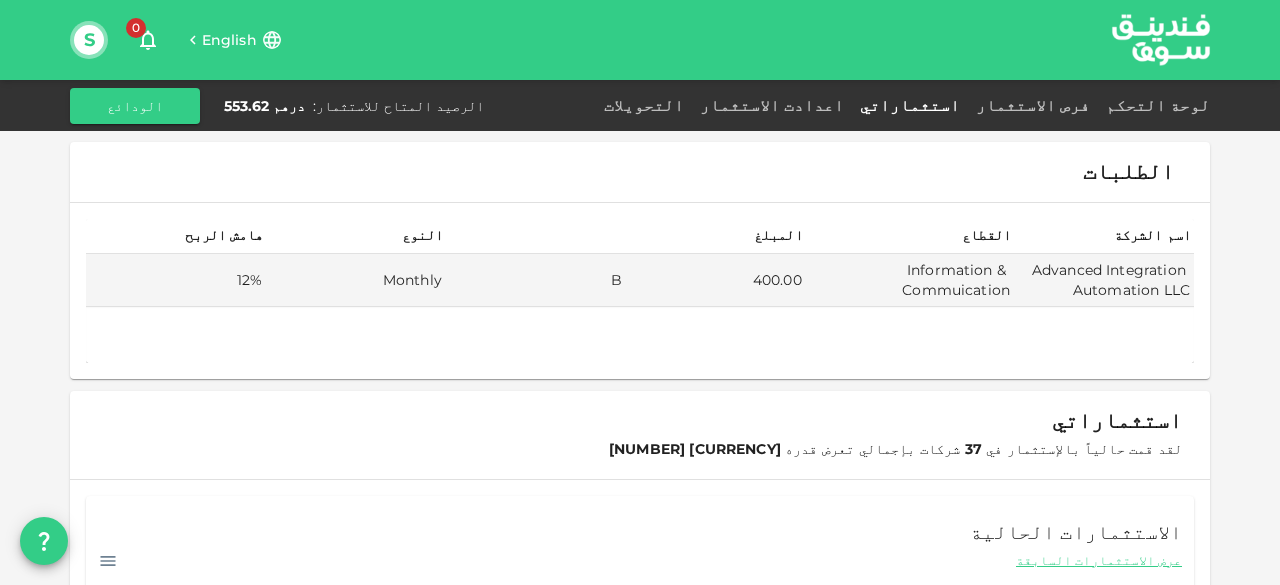 scroll, scrollTop: 0, scrollLeft: 0, axis: both 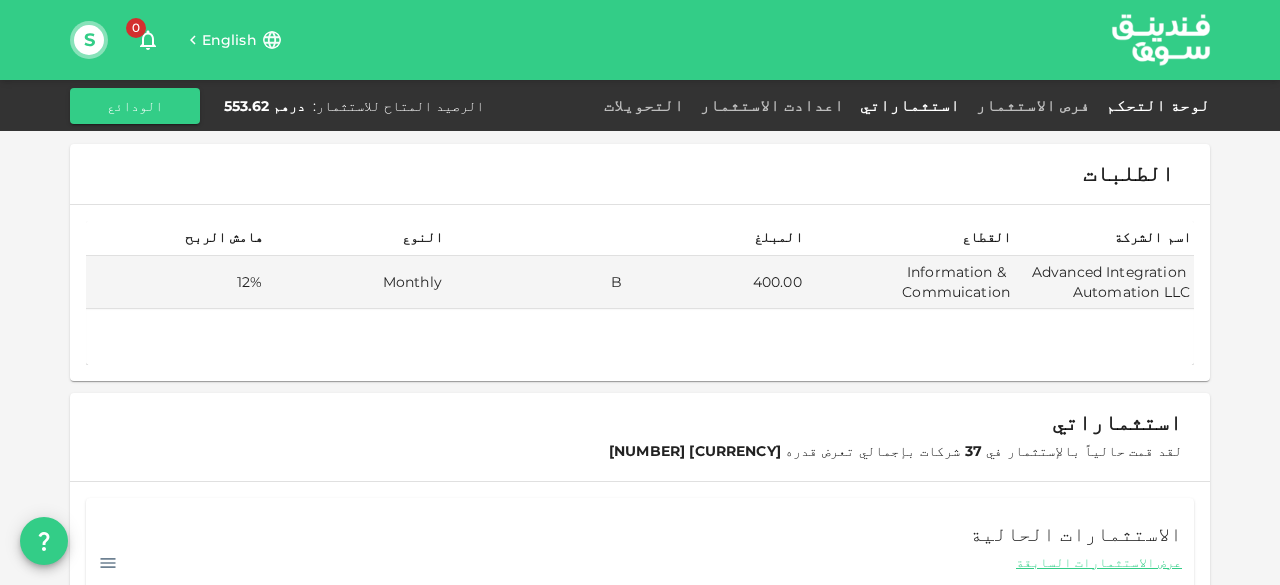 click on "لوحة التحكم" at bounding box center [1154, 105] 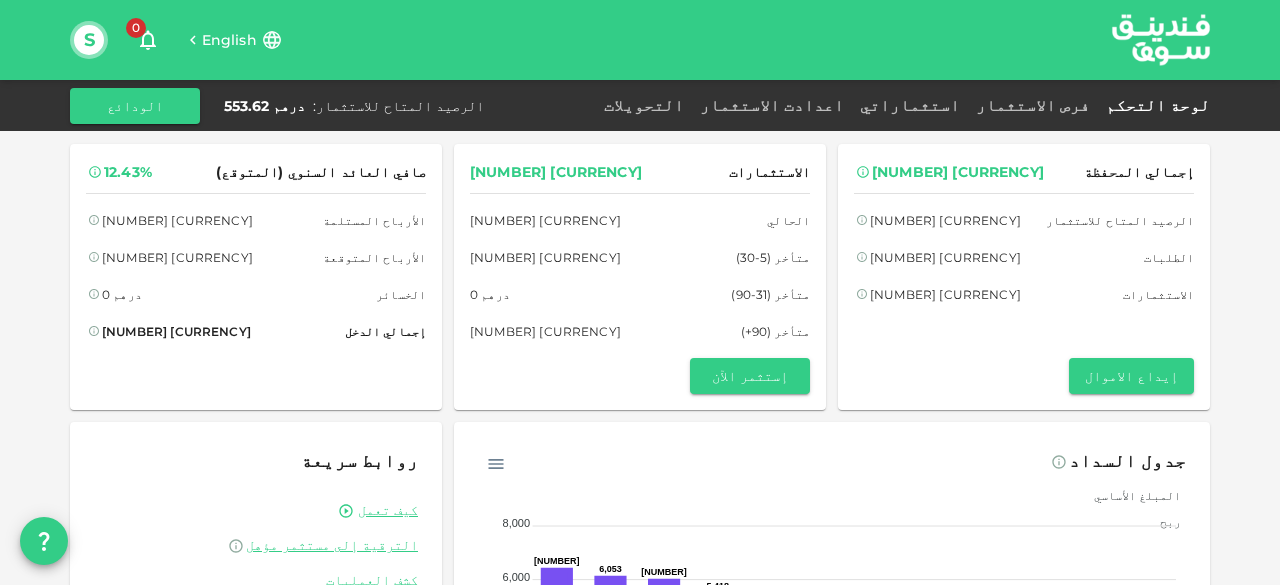 click on "إجمالي المحفظة   [CURRENCY] [NUMBER]   الرصيد المتاح للاستثمار   [CURRENCY] [NUMBER]   الطلبات     [CURRENCY] [NUMBER]   الاستثمارات   [CURRENCY] [NUMBER] إيداع الاموال   الاستثمارات   [CURRENCY] [NUMBER]   الحالي     [CURRENCY] [NUMBER]   متأخر (5-30)     [CURRENCY] [NUMBER]   متأخر (31-90)     [CURRENCY] [NUMBER]   متأخر (90+)     [CURRENCY] [NUMBER] إستثمر الآن   صافي العائد السنوي (المتوقع)   [PERCENTAGE]   الأرباح المستلمة     [CURRENCY] [NUMBER]   الأرباح  المتوقعة    [CURRENCY] [NUMBER]   الخسائر   [CURRENCY] [NUMBER]   إجمالي الدخل   [CURRENCY] [NUMBER]   جدول السداد المبلغ الأساسي ربح [NUMBER] [NUMBER] [NUMBER] [NUMBER] [NUMBER] [NUMBER] [NUMBER] [NUMBER] [NUMBER] [NUMBER] [NUMBER] [NUMBER] [NUMBER] [NUMBER] [NUMBER] [NUMBER] [NUMBER] [NUMBER] [NUMBER] [NUMBER] [NUMBER] [NUMBER] Aug Aug Sep Sep Oct Oct Nov Nov Dec Dec Jan Jan Feb Feb Mar Mar Apr Apr May May Jun Jun Jul Jul   روابط سريعة   كيف تعمل" at bounding box center (640, 414) 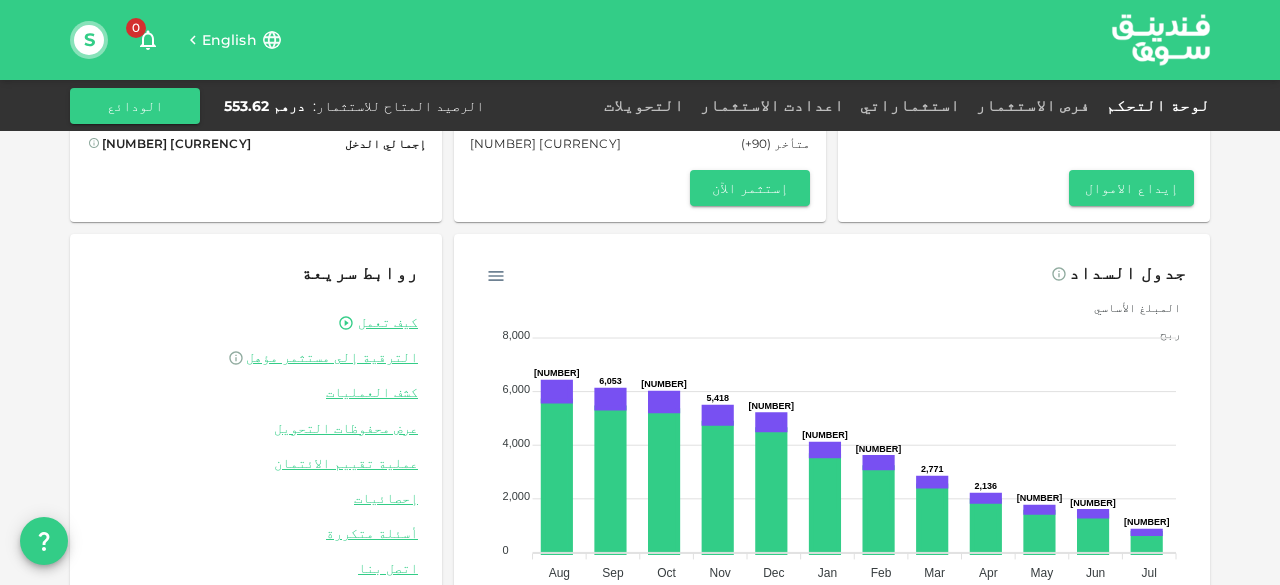 scroll, scrollTop: 242, scrollLeft: 0, axis: vertical 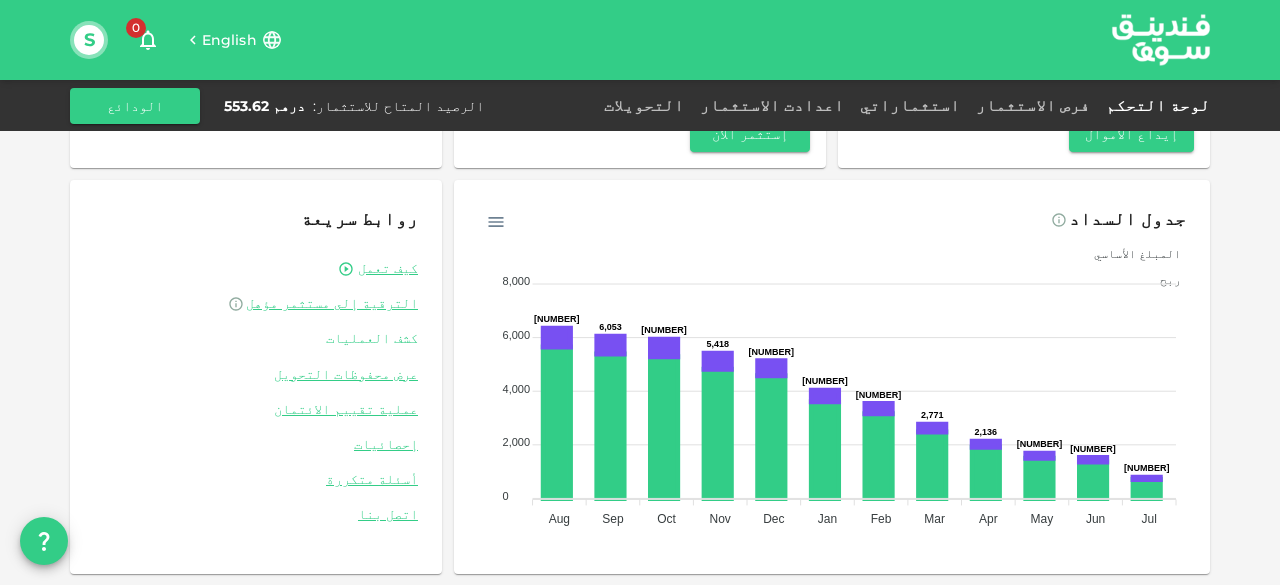 click on "كشف العمليات" at bounding box center [256, 338] 